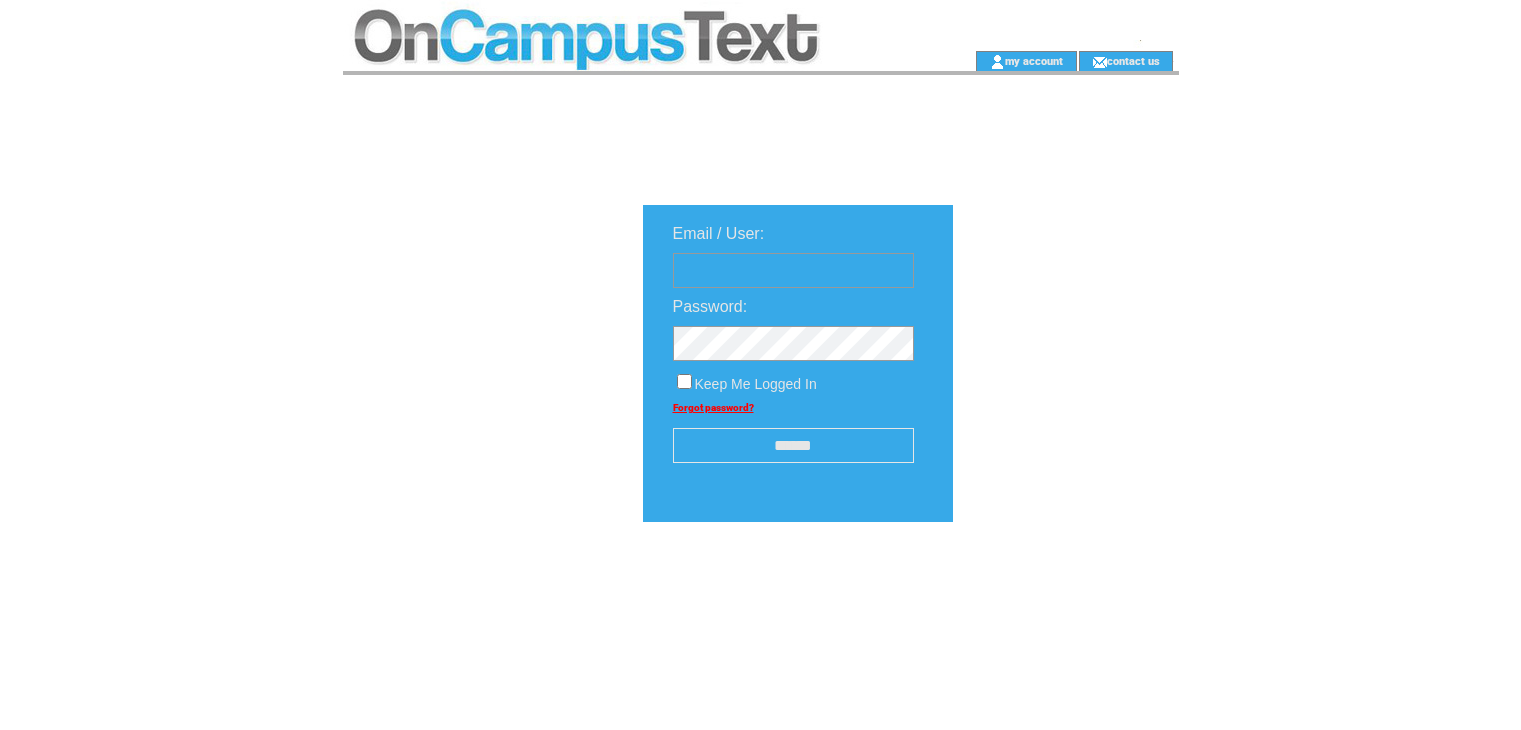 scroll, scrollTop: 0, scrollLeft: 0, axis: both 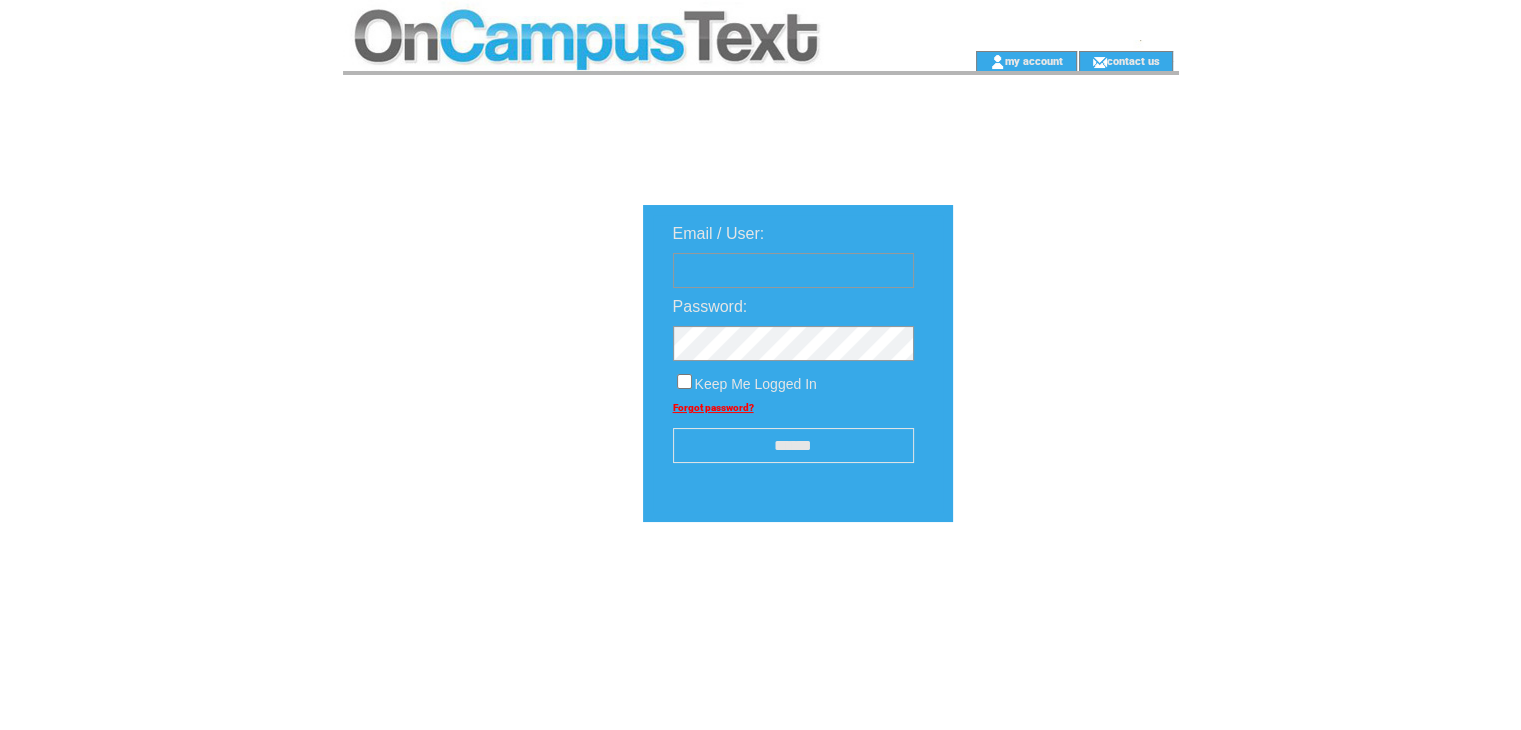type on "**********" 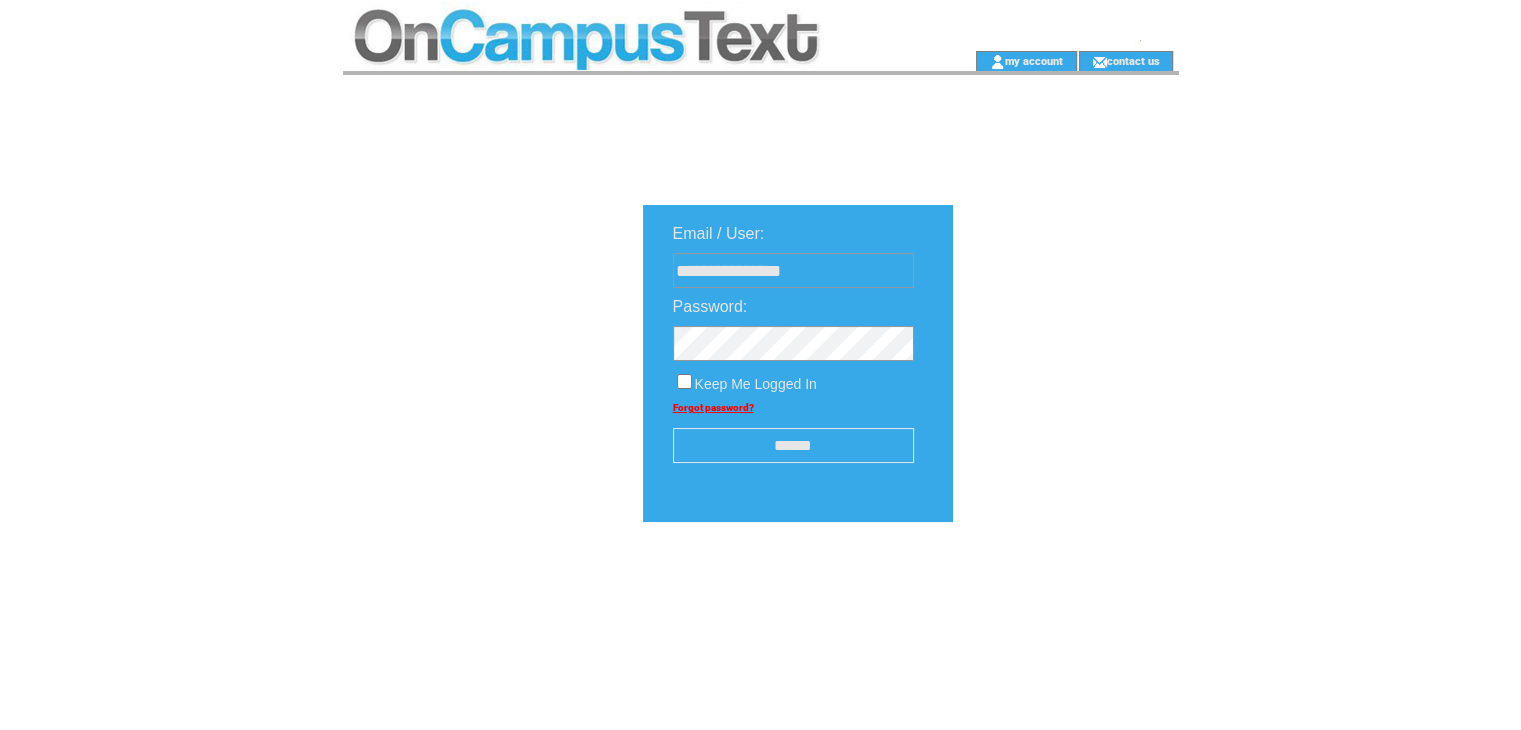 click on "******" at bounding box center [793, 445] 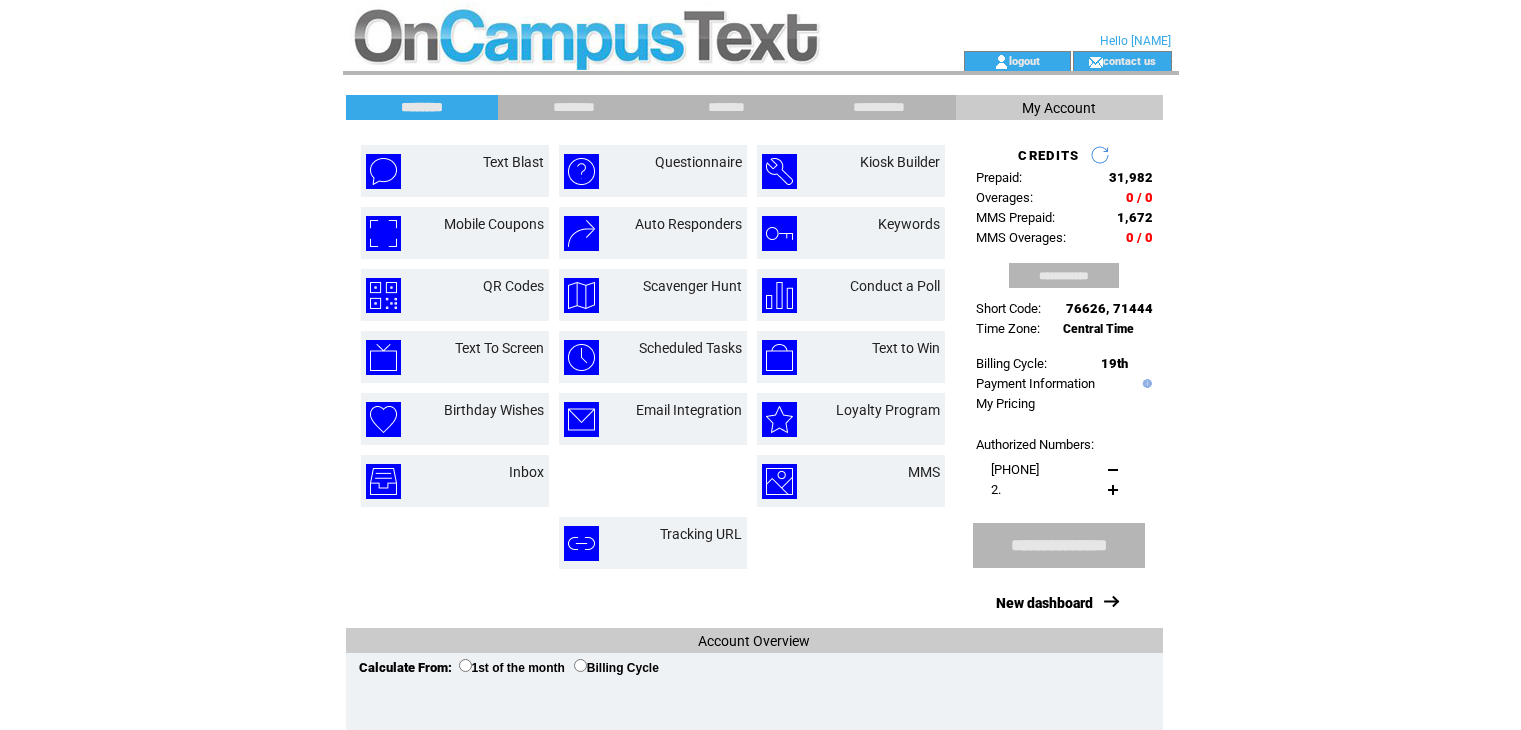 scroll, scrollTop: 0, scrollLeft: 0, axis: both 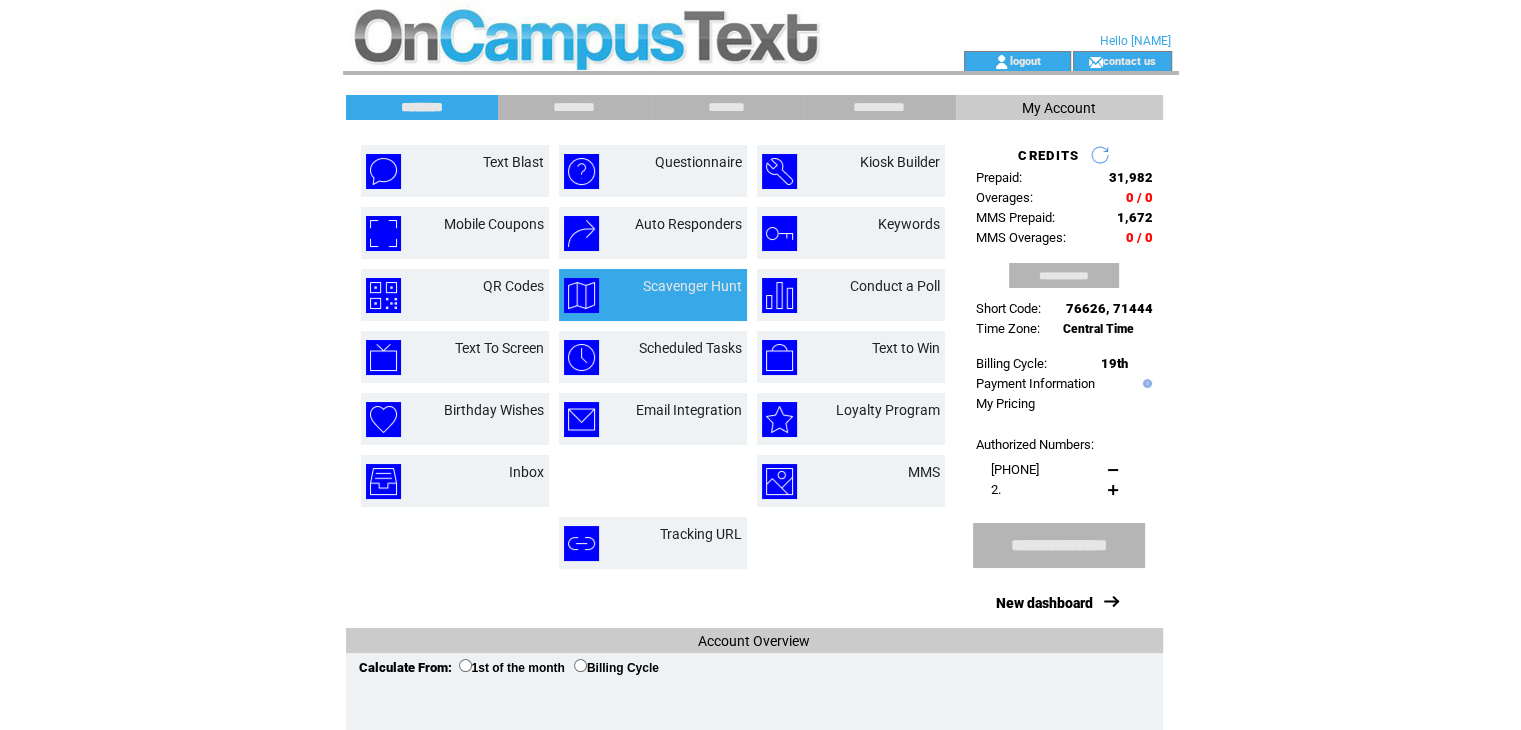 click on "Scavenger Hunt" at bounding box center [692, 286] 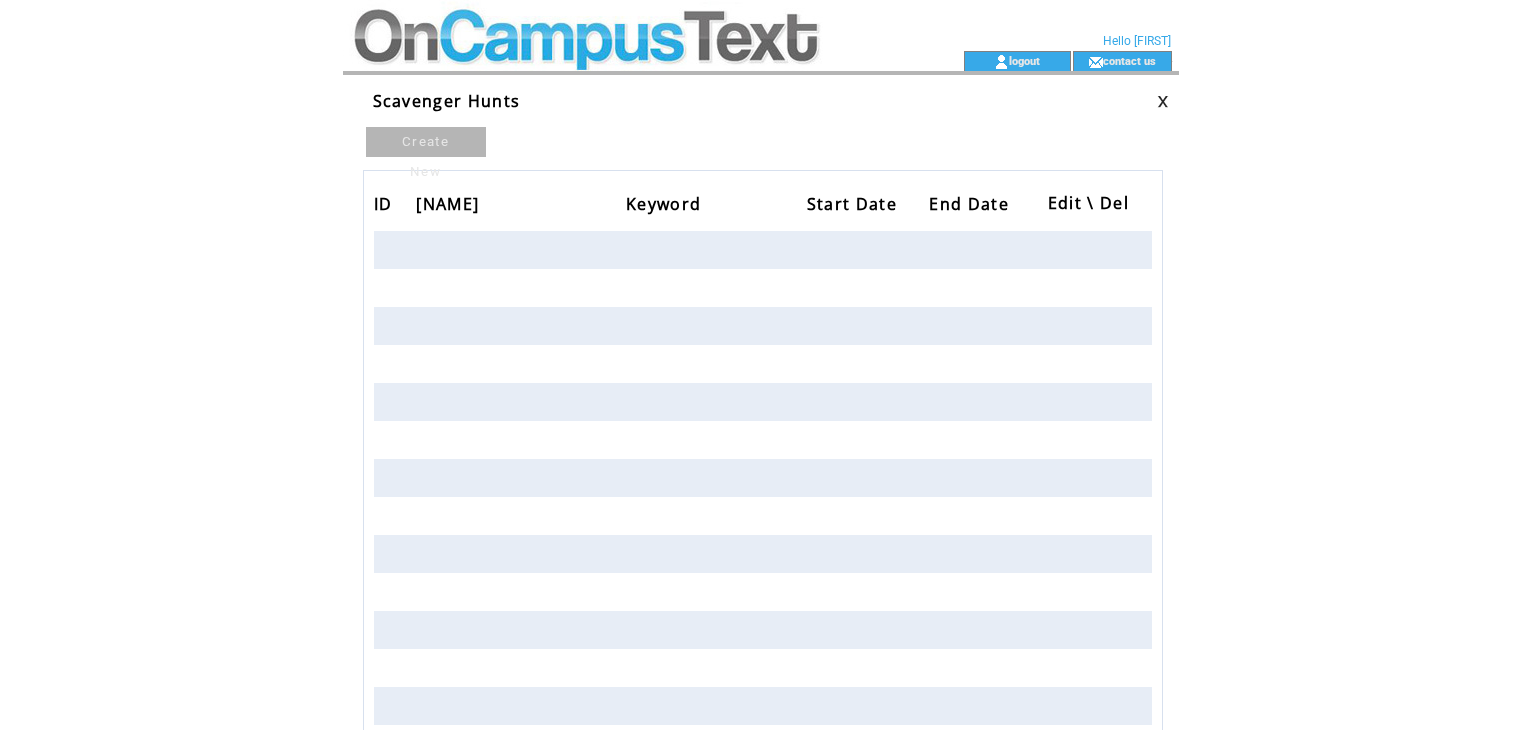 scroll, scrollTop: 0, scrollLeft: 0, axis: both 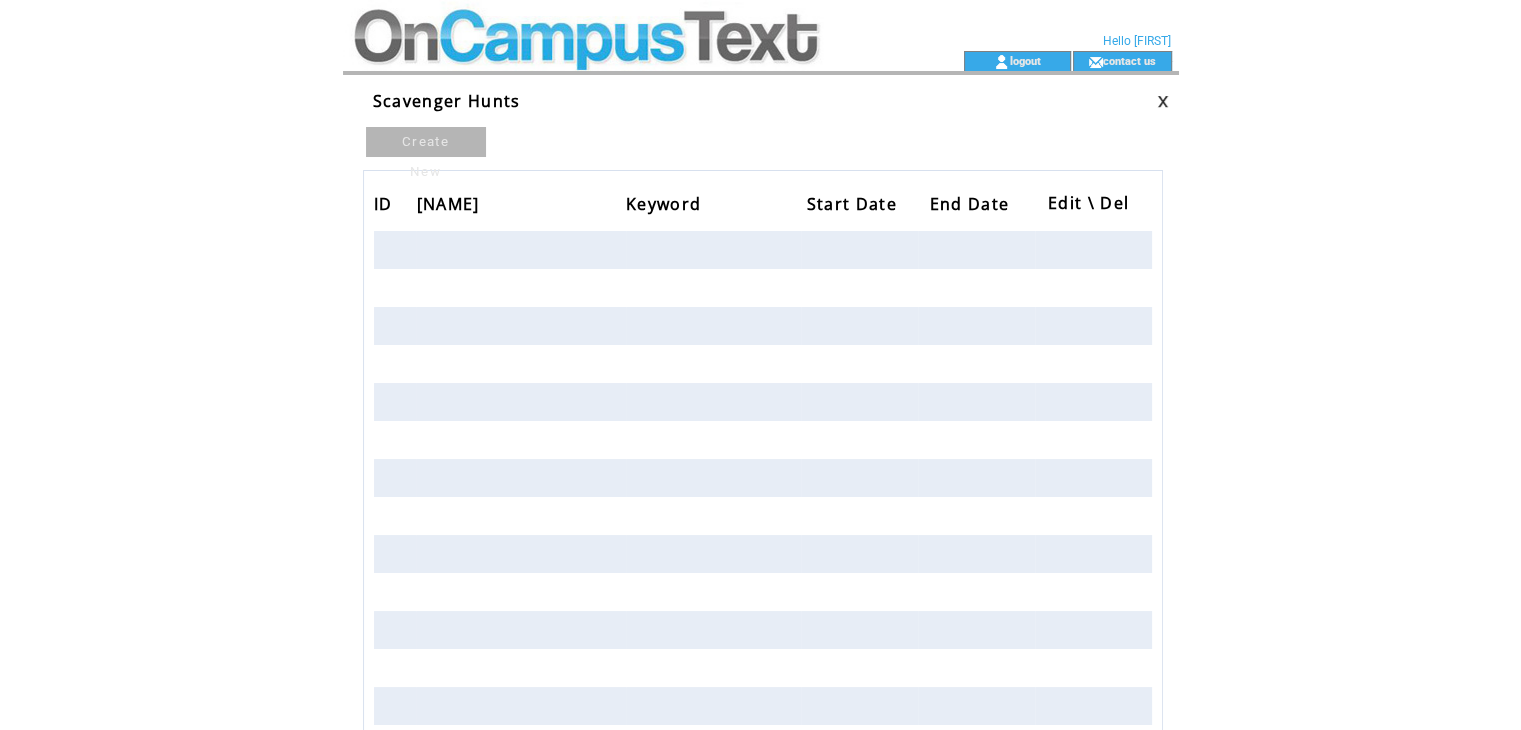 click on "Create New" at bounding box center [426, 142] 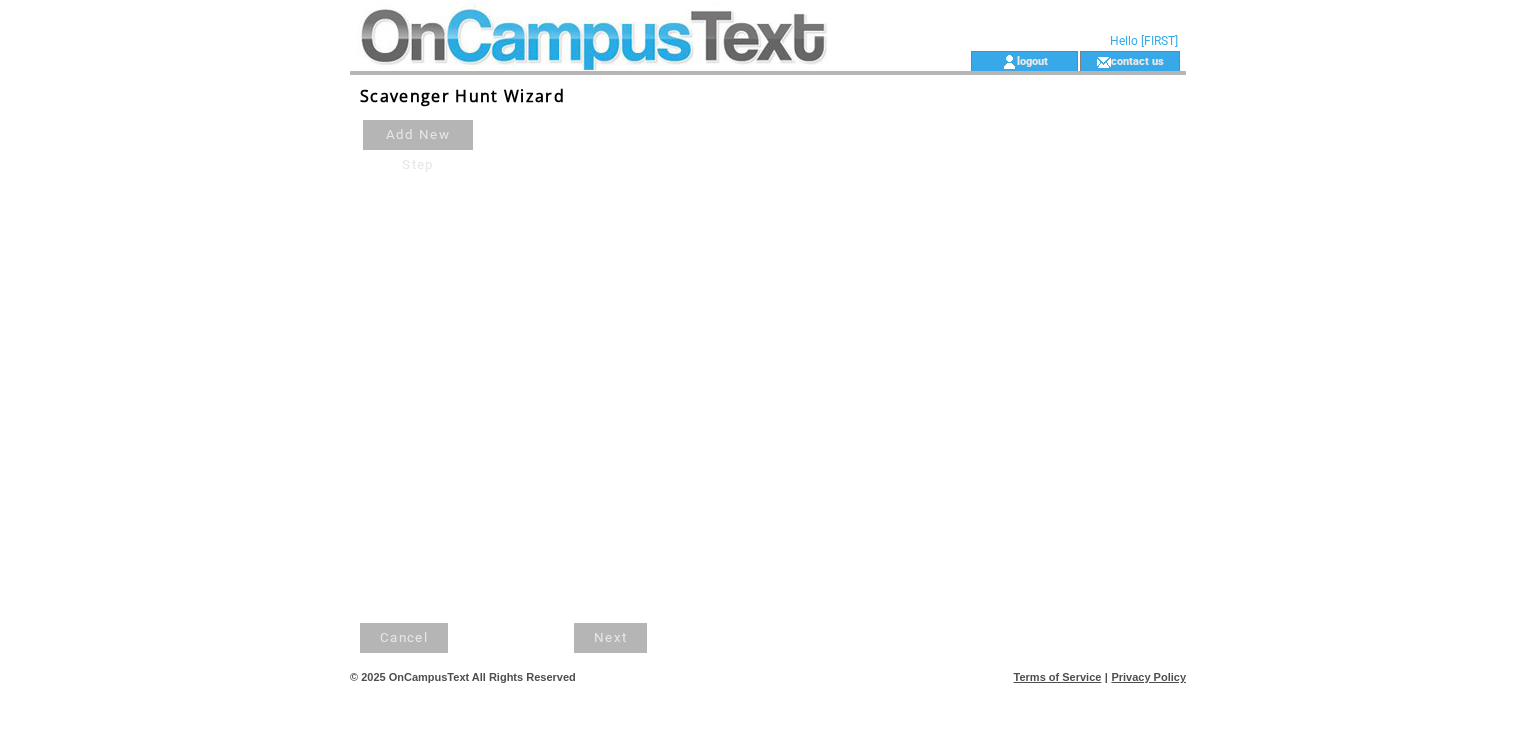 scroll, scrollTop: 0, scrollLeft: 0, axis: both 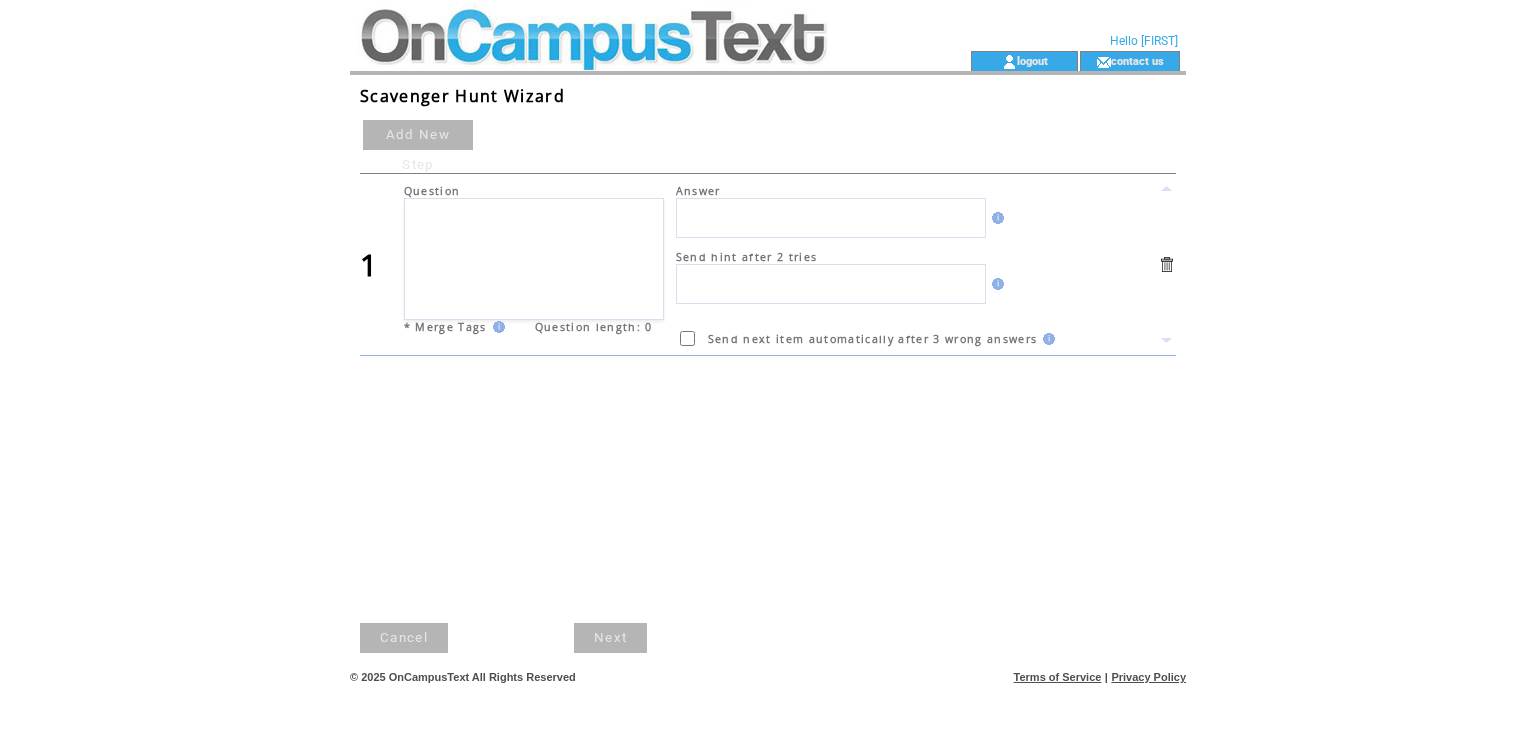 click on "Cancel" at bounding box center [404, 638] 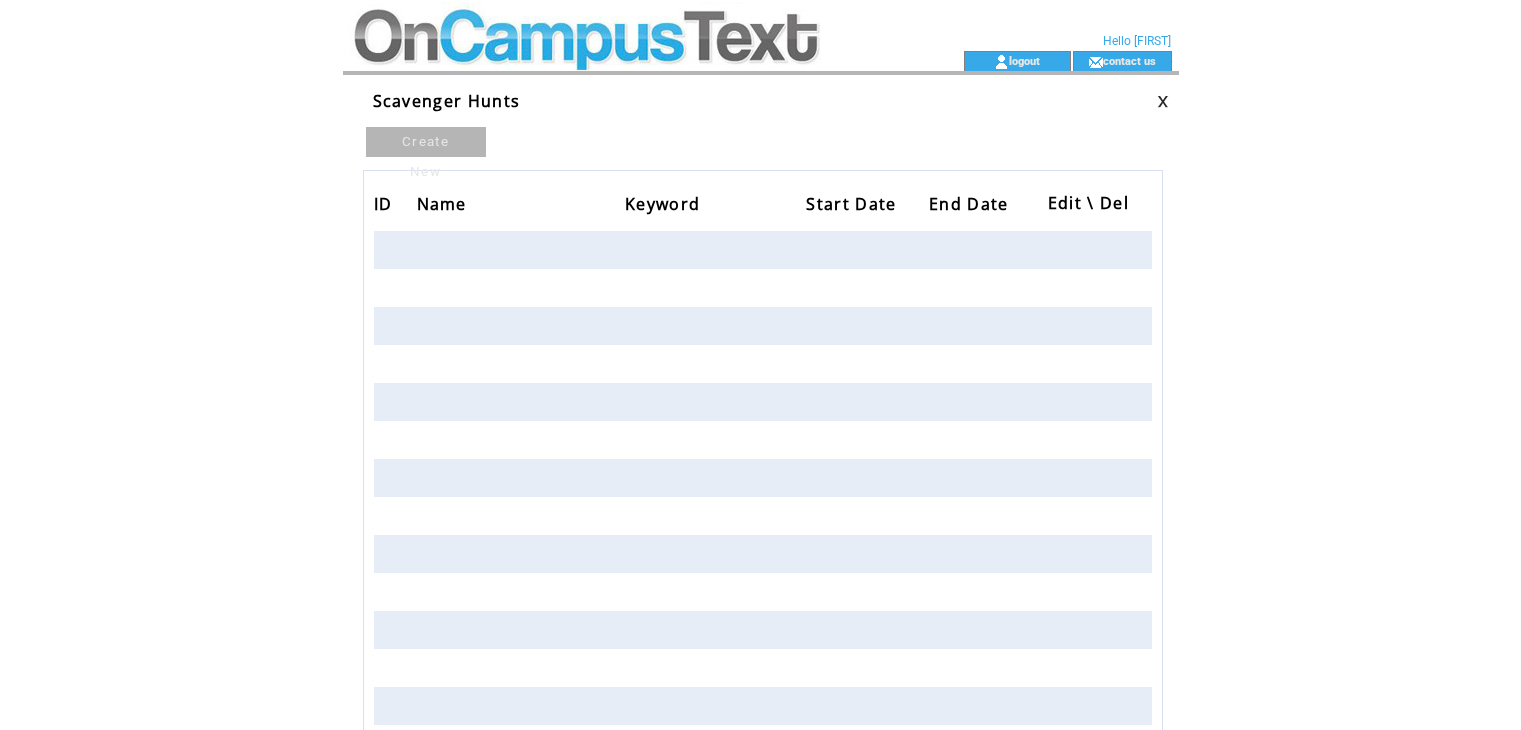 scroll, scrollTop: 0, scrollLeft: 0, axis: both 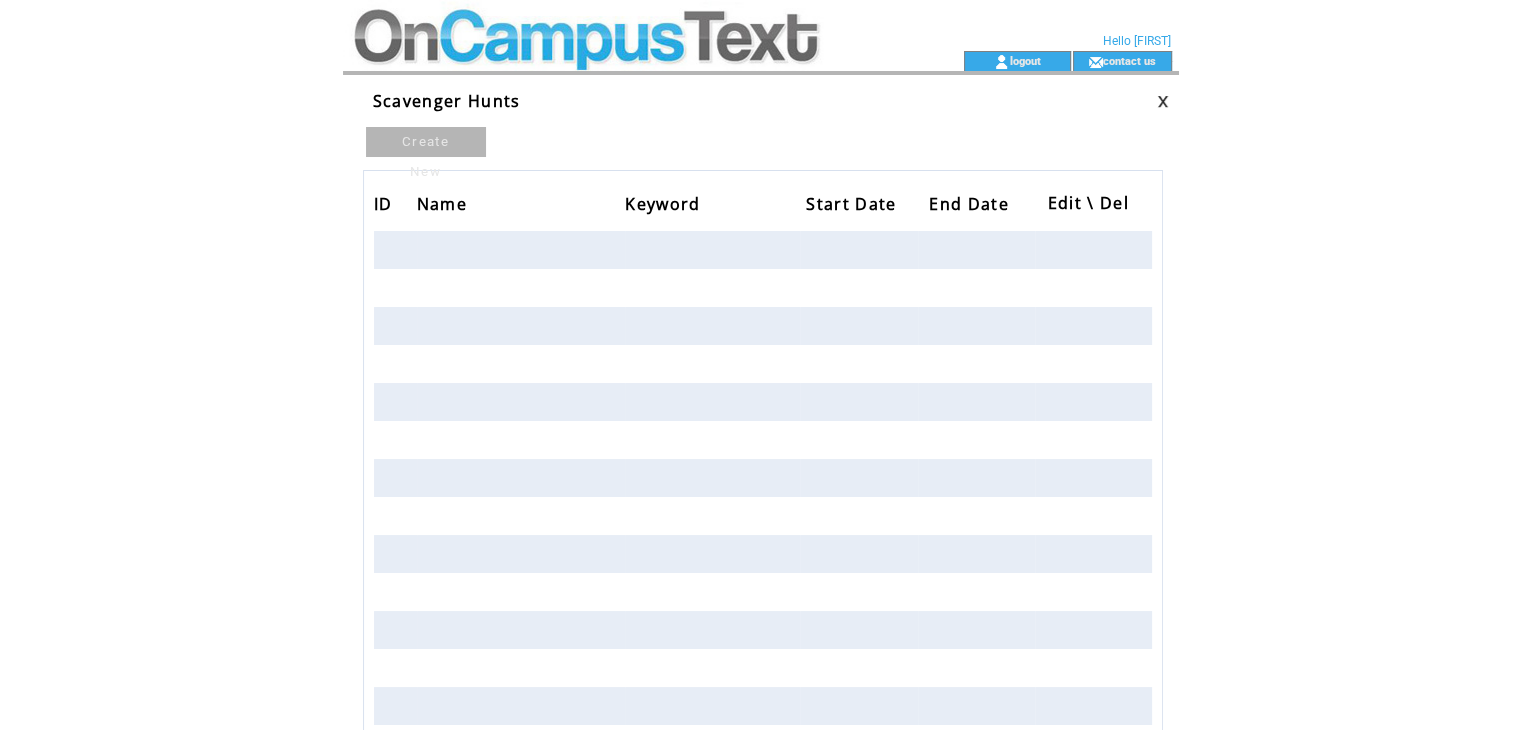 click at bounding box center [617, 25] 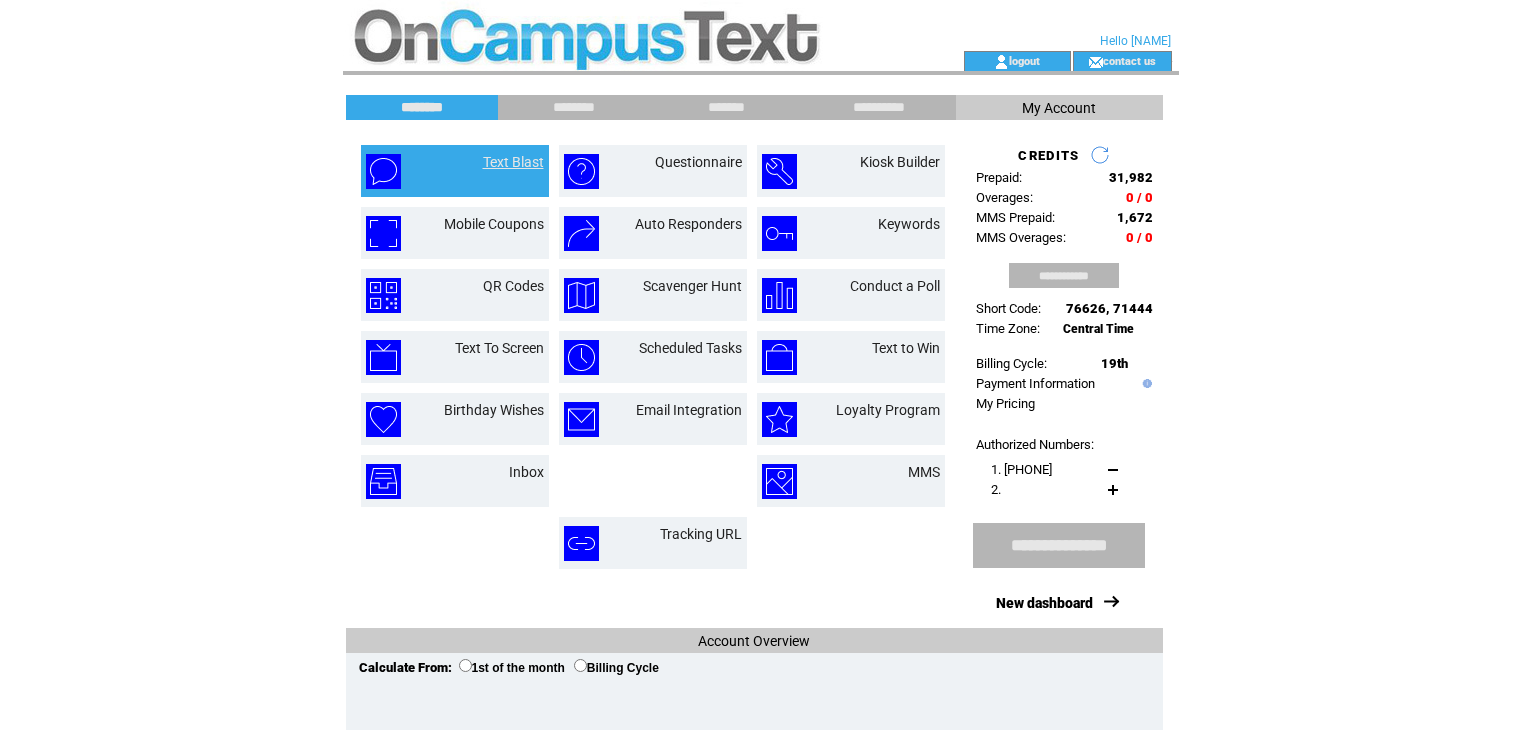 scroll, scrollTop: 0, scrollLeft: 0, axis: both 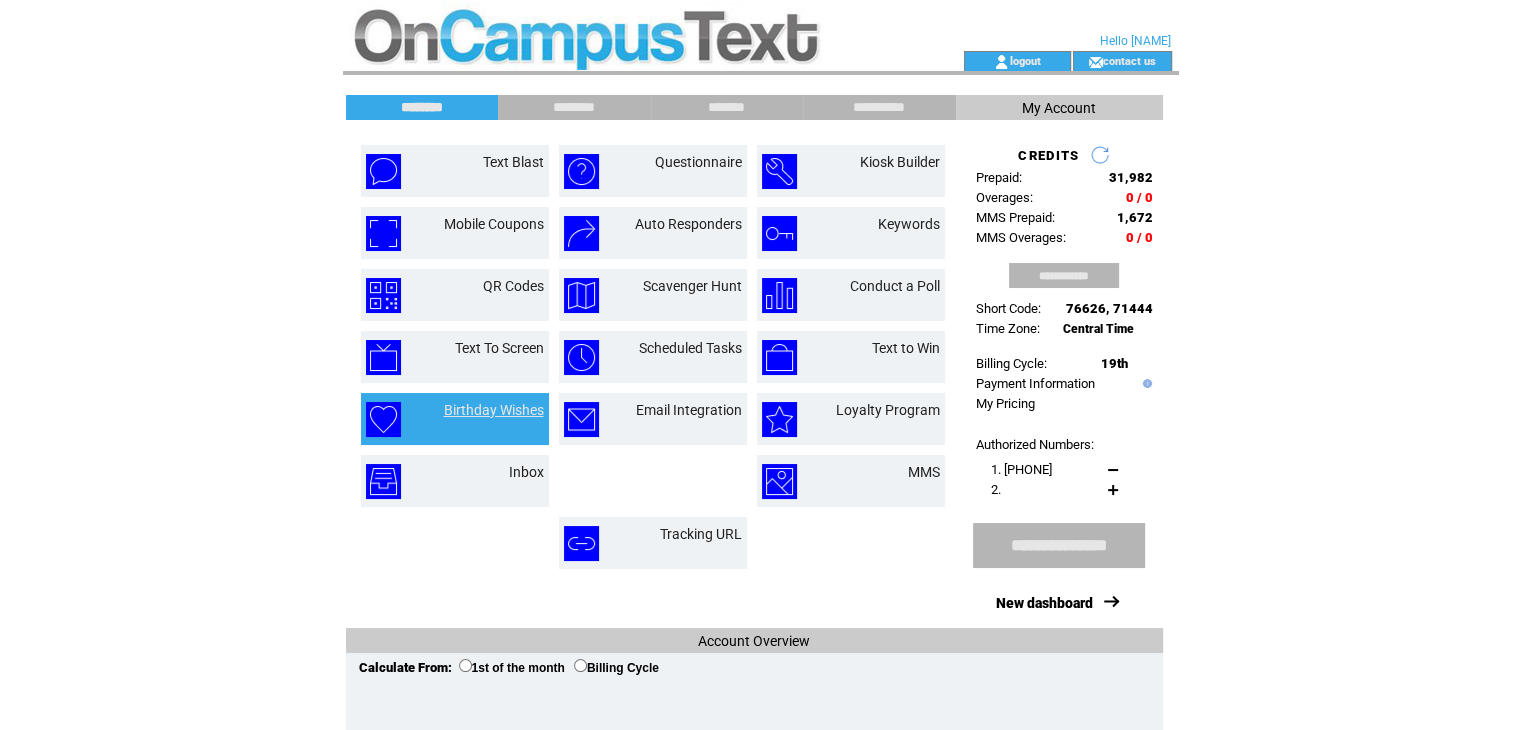 click on "Birthday Wishes" at bounding box center [494, 410] 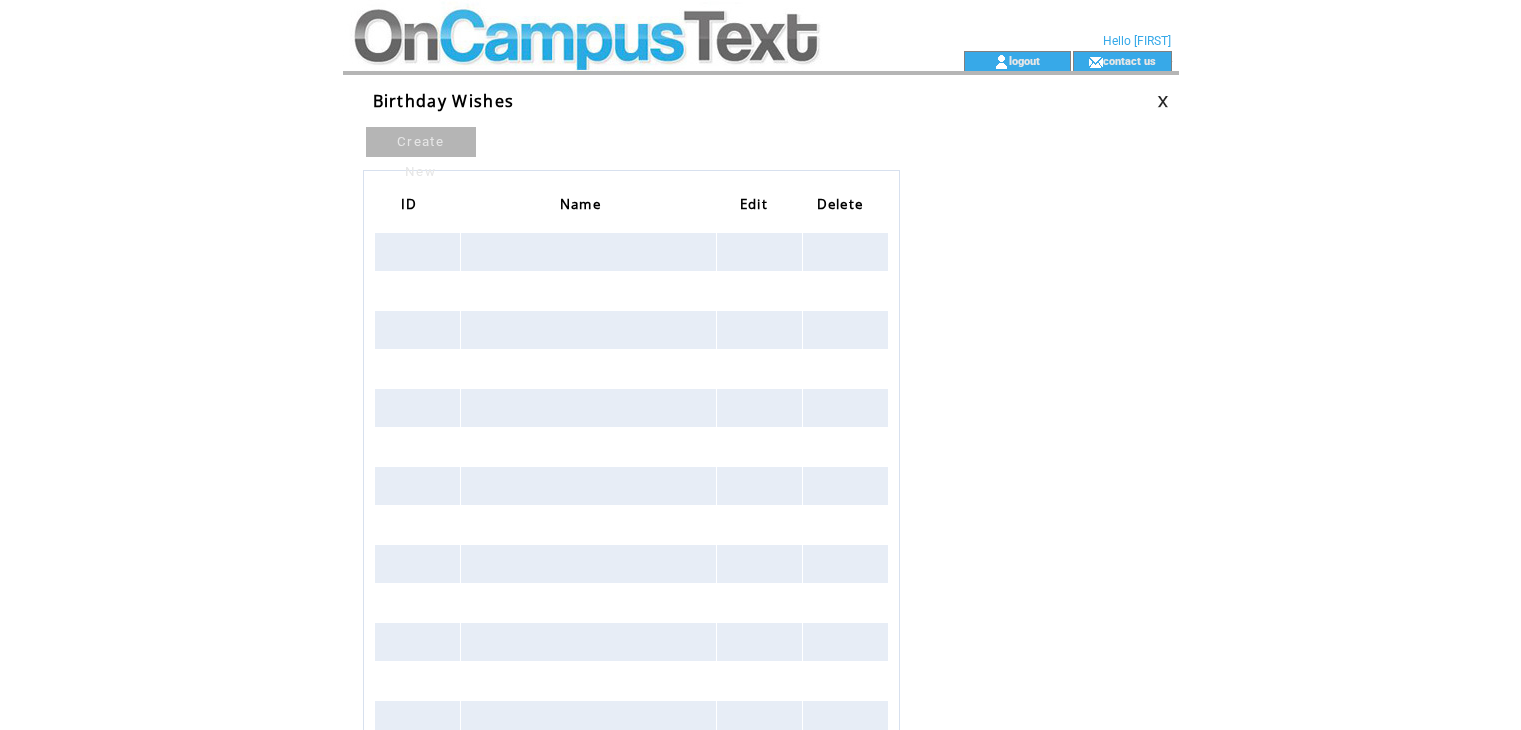 scroll, scrollTop: 0, scrollLeft: 0, axis: both 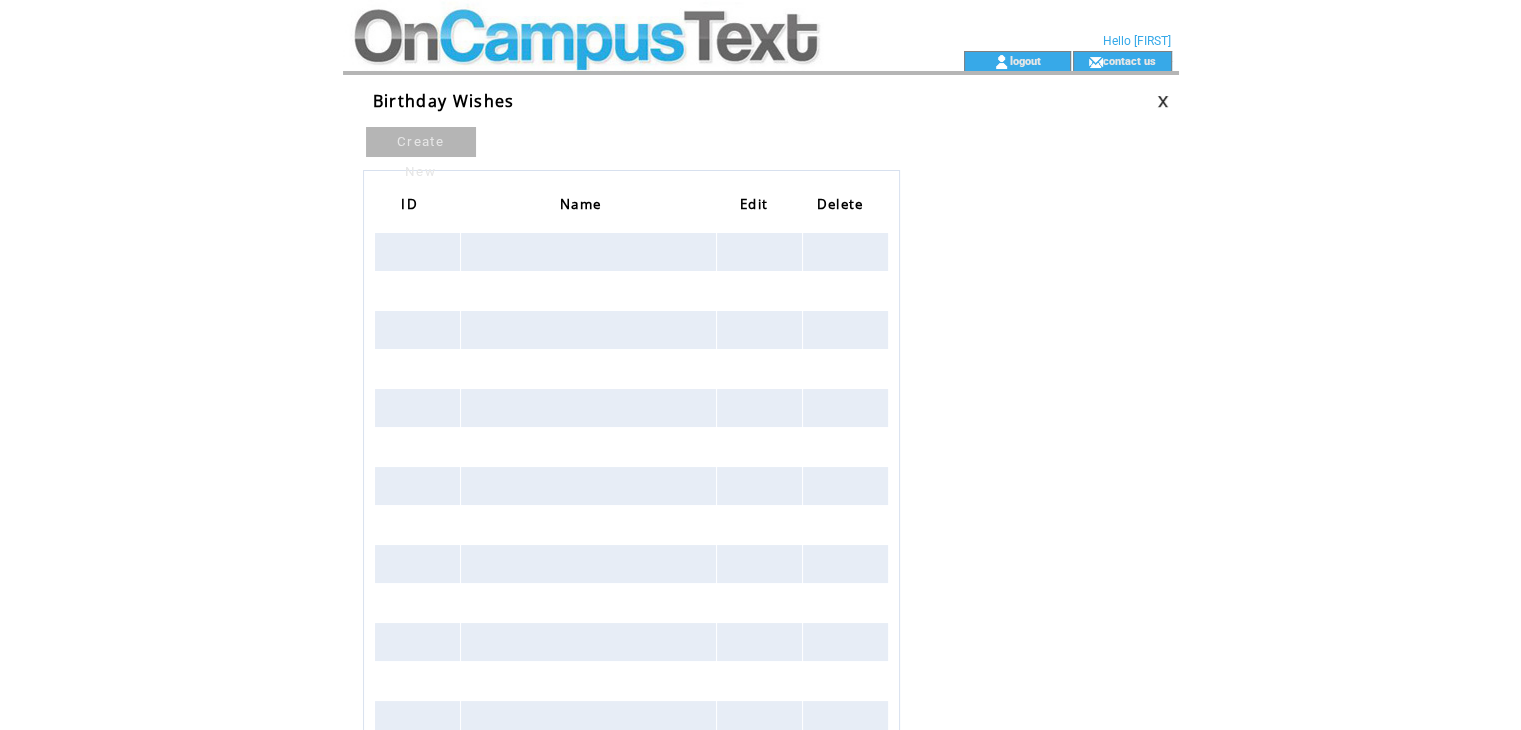 click on "Create New" at bounding box center (421, 142) 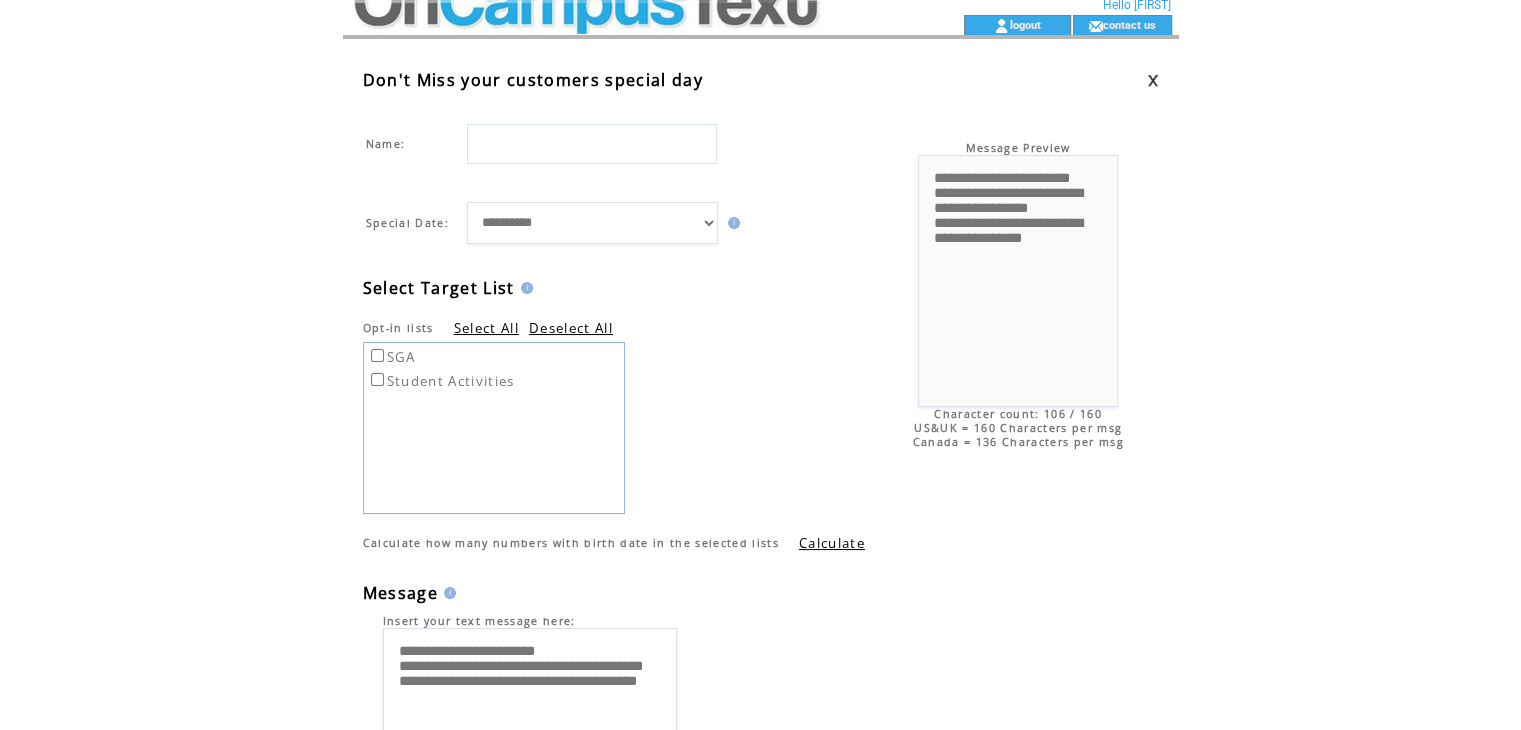 scroll, scrollTop: 0, scrollLeft: 0, axis: both 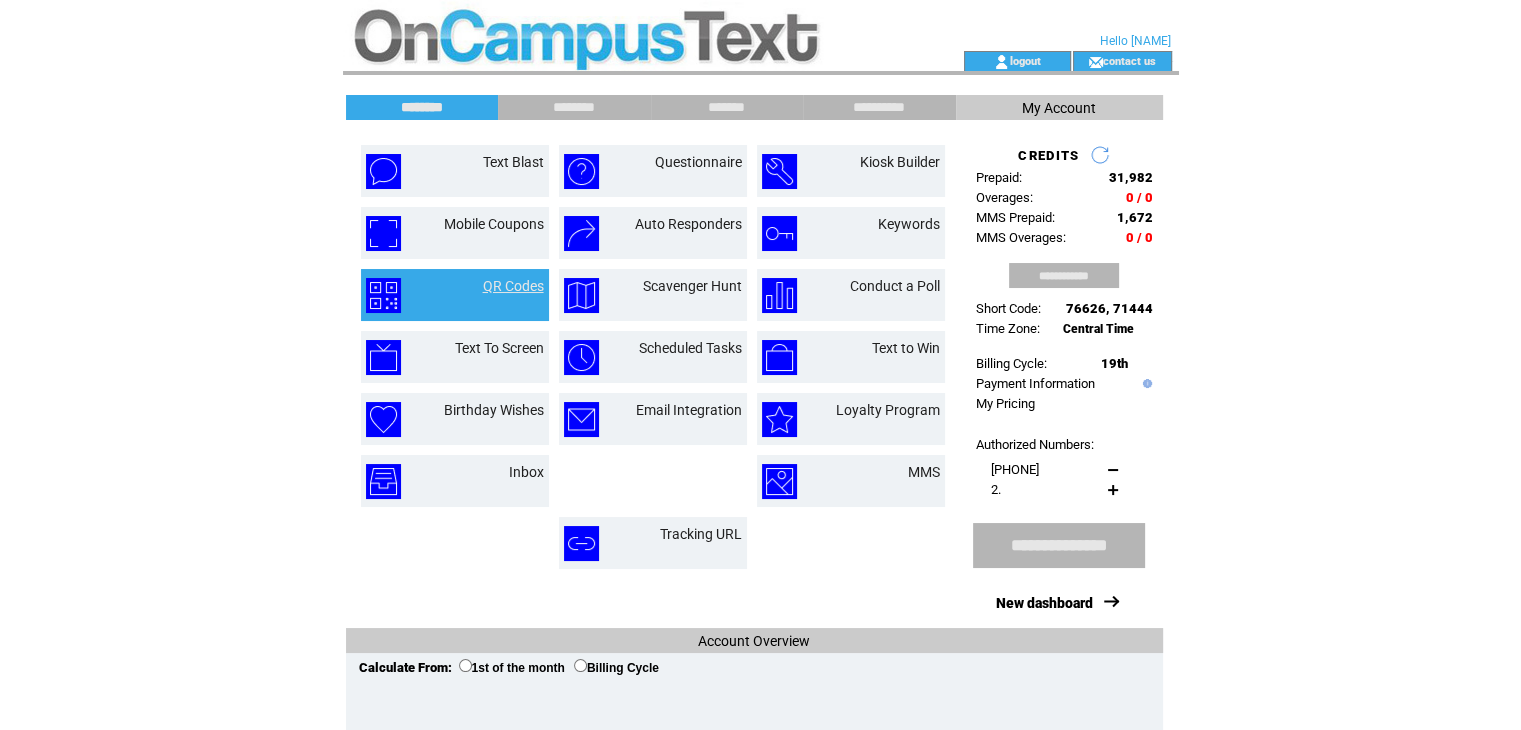 click on "QR Codes" at bounding box center [513, 286] 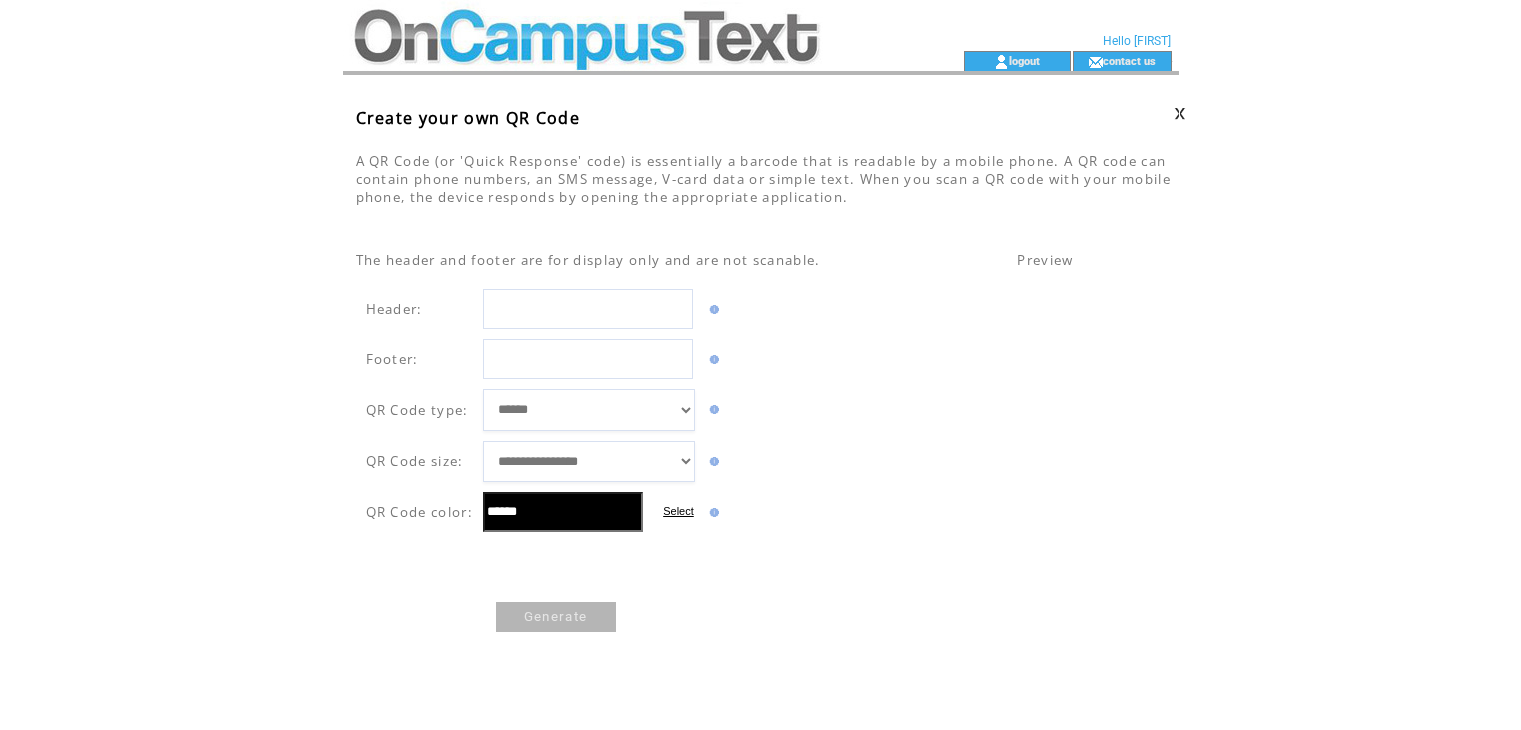 scroll, scrollTop: 0, scrollLeft: 0, axis: both 